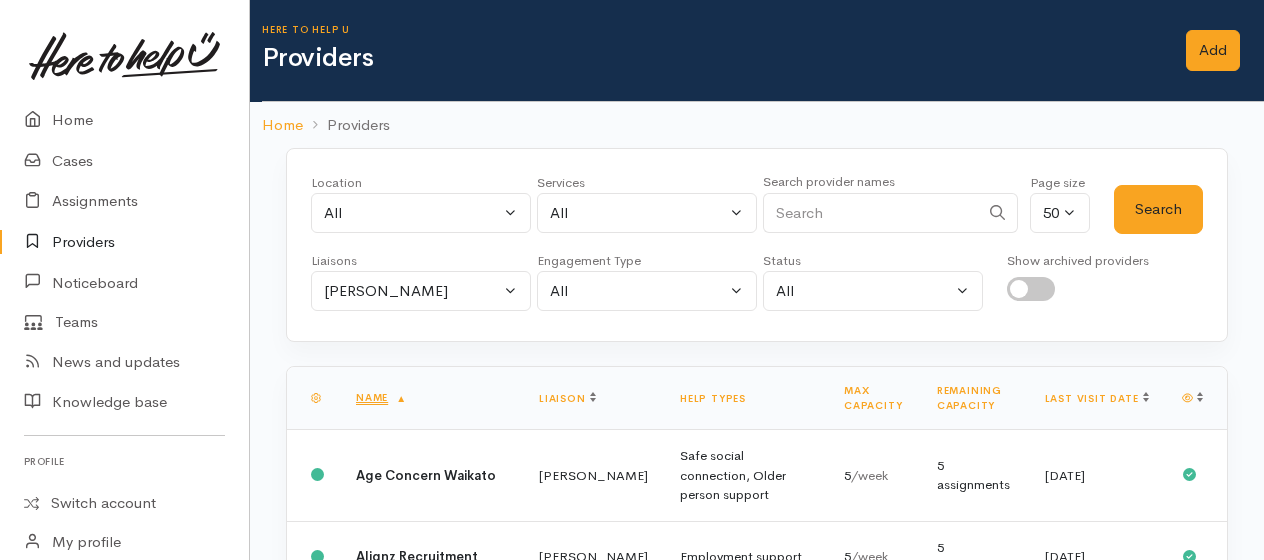 scroll, scrollTop: 0, scrollLeft: 0, axis: both 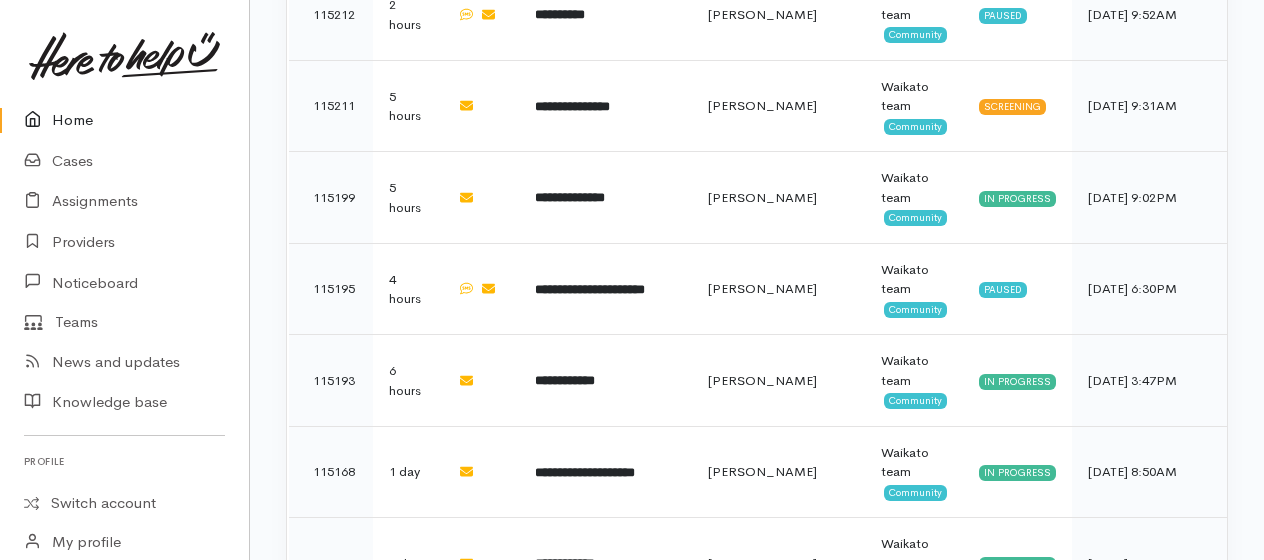 click on "Home" at bounding box center [124, 120] 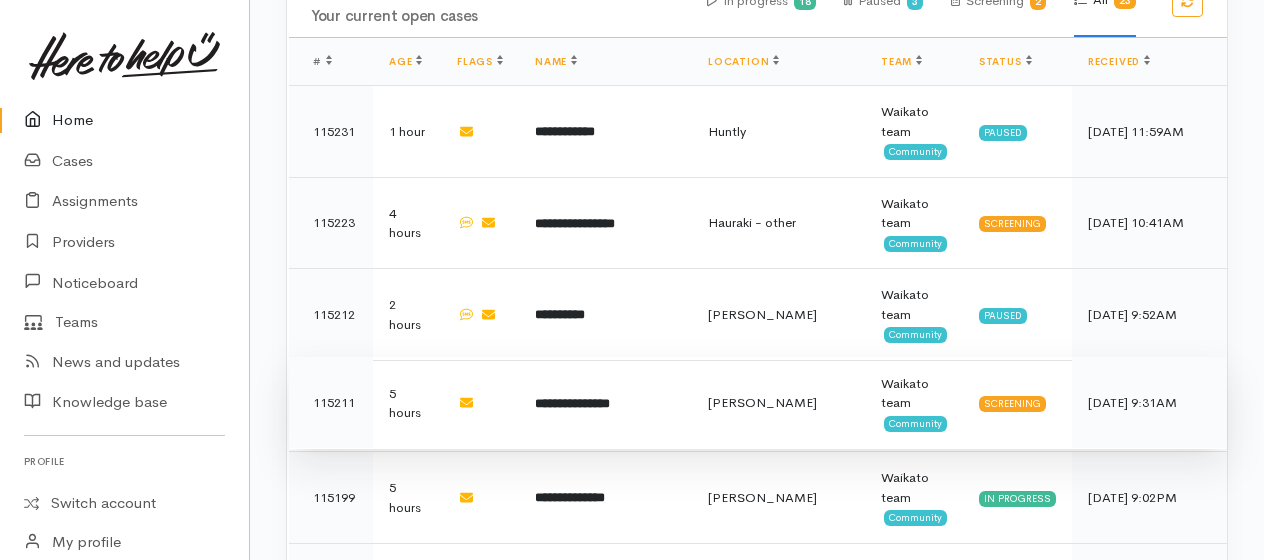 scroll, scrollTop: 1200, scrollLeft: 0, axis: vertical 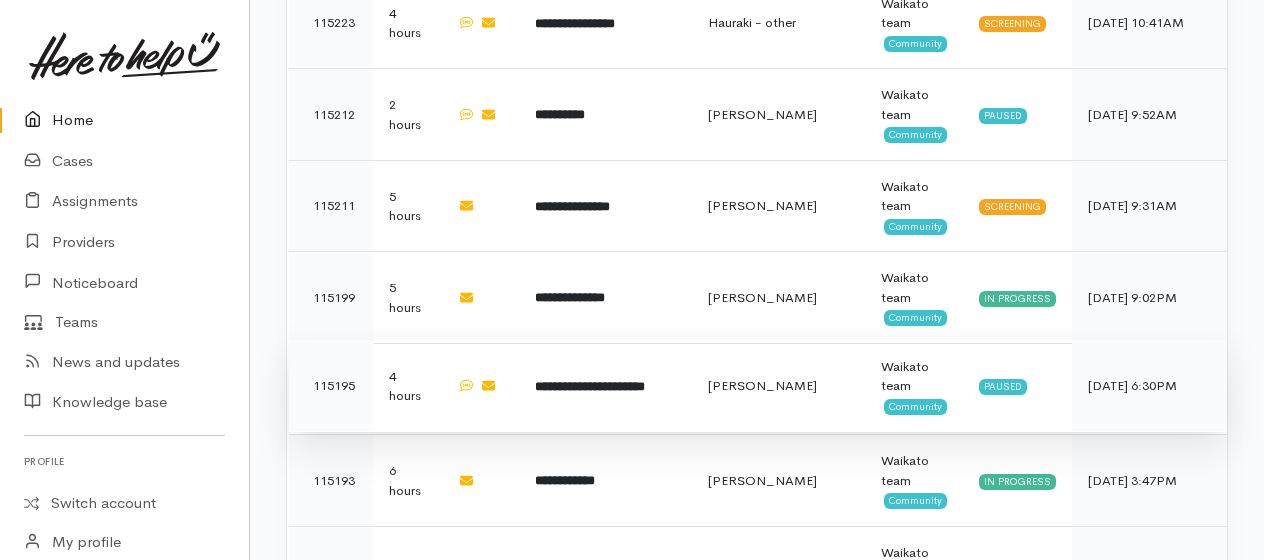 click on "**********" at bounding box center [590, 386] 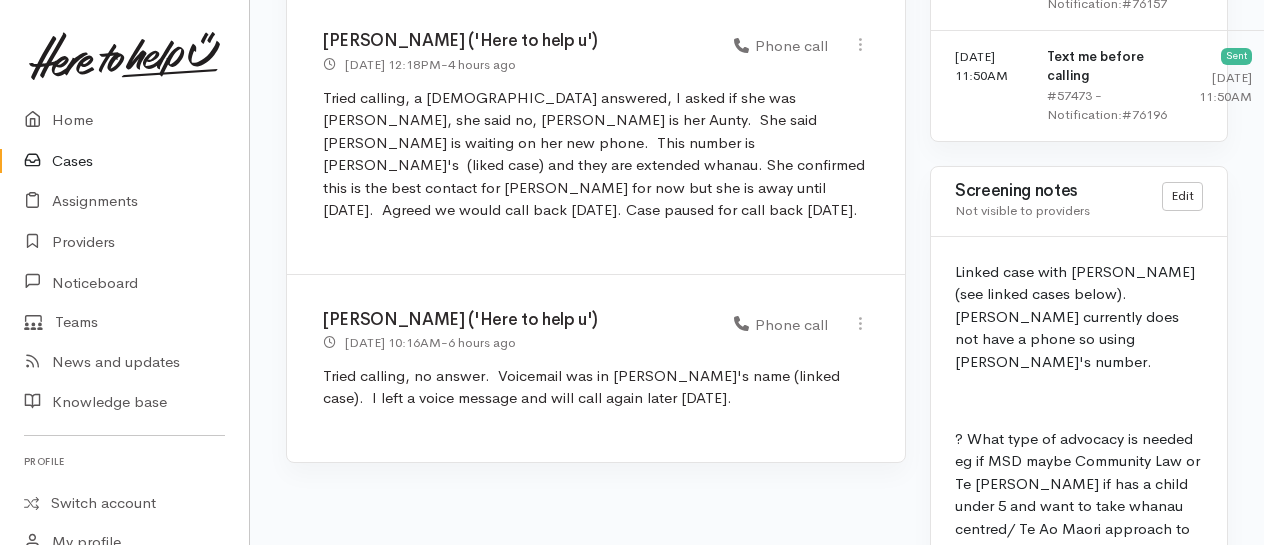 scroll, scrollTop: 1776, scrollLeft: 0, axis: vertical 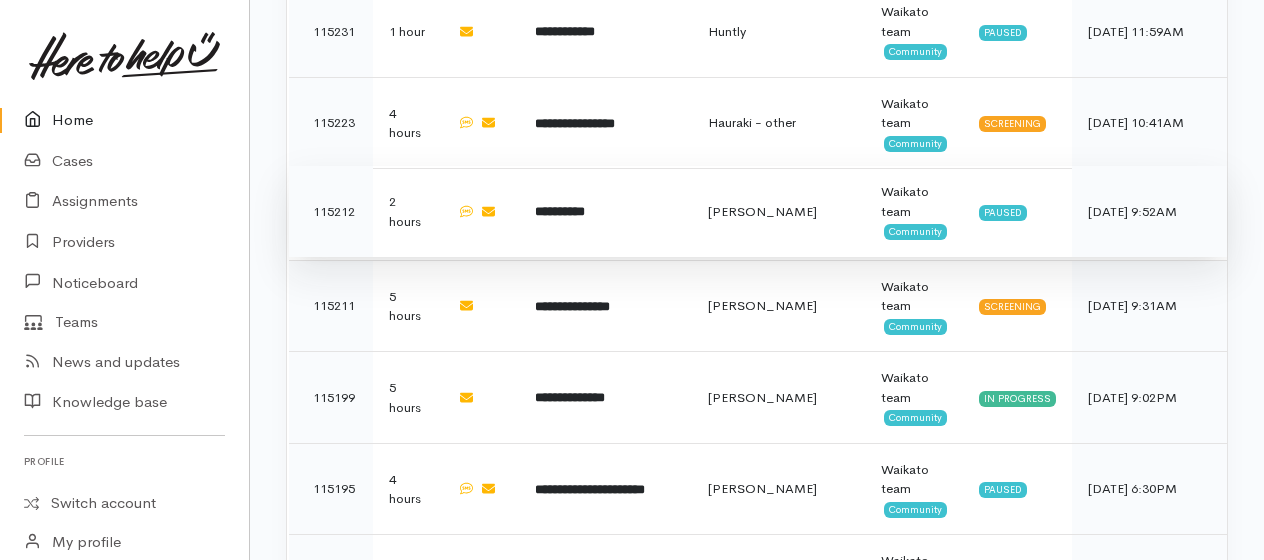 click on "**********" at bounding box center [560, 211] 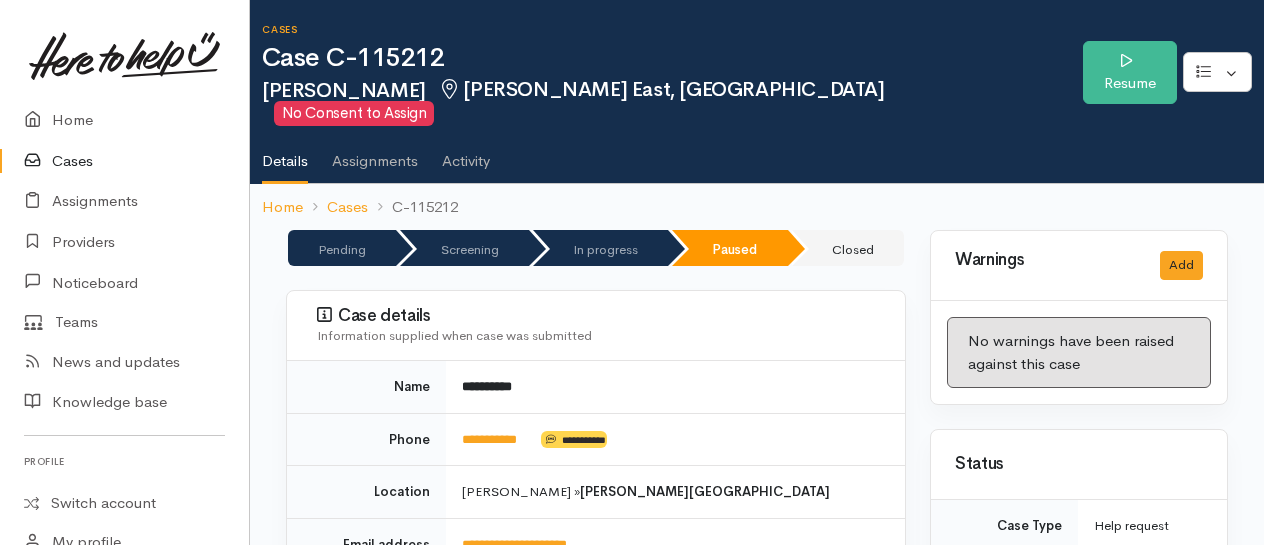 scroll, scrollTop: 0, scrollLeft: 0, axis: both 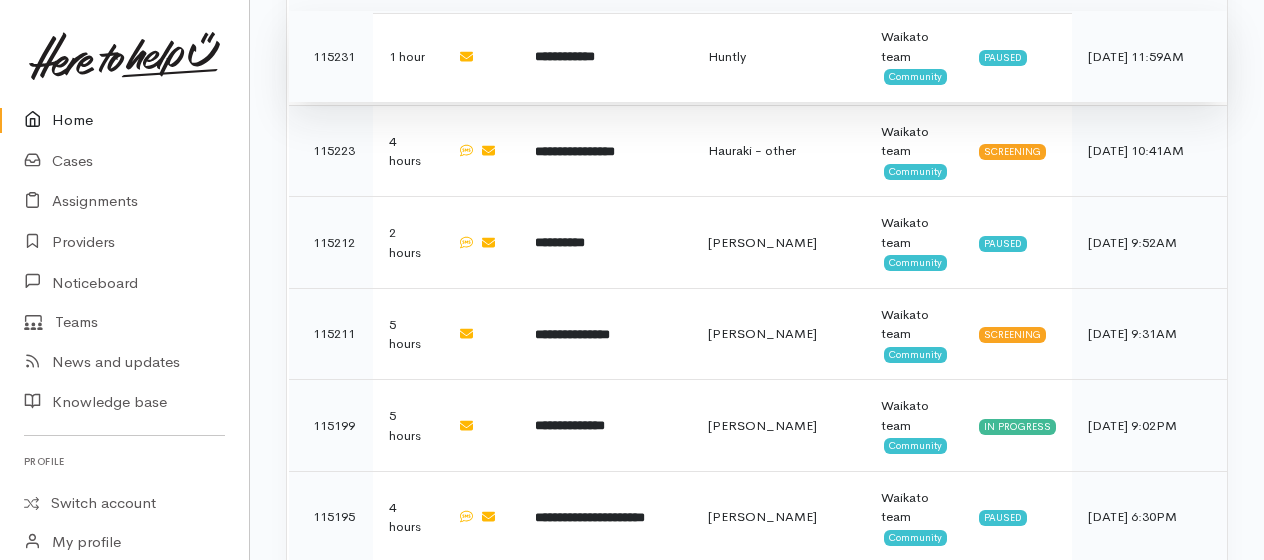 click on "**********" at bounding box center [565, 56] 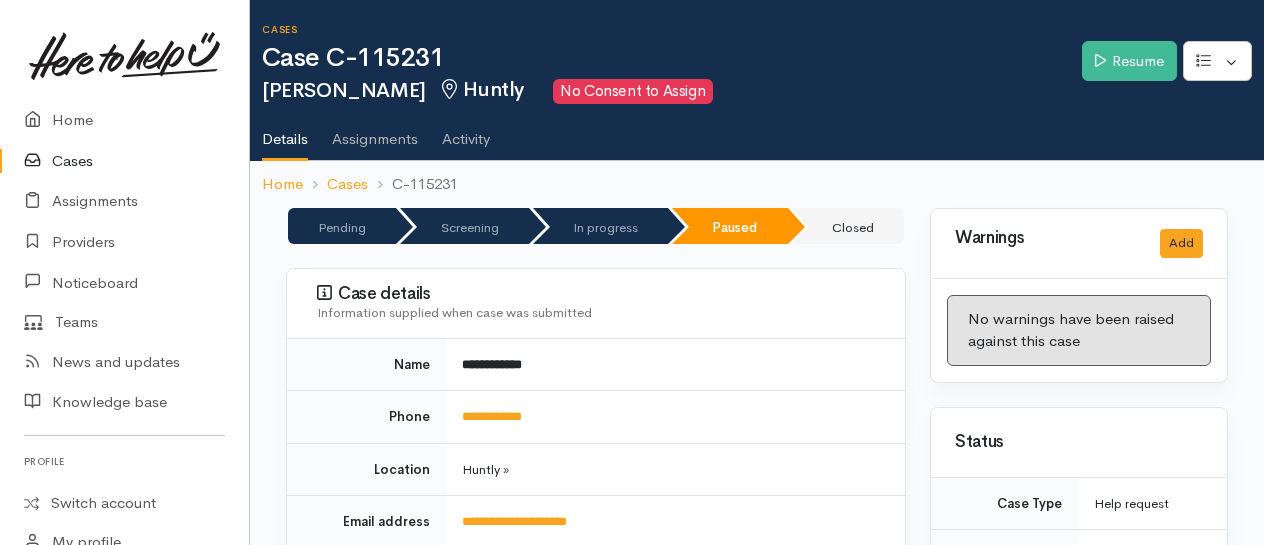 scroll, scrollTop: 0, scrollLeft: 0, axis: both 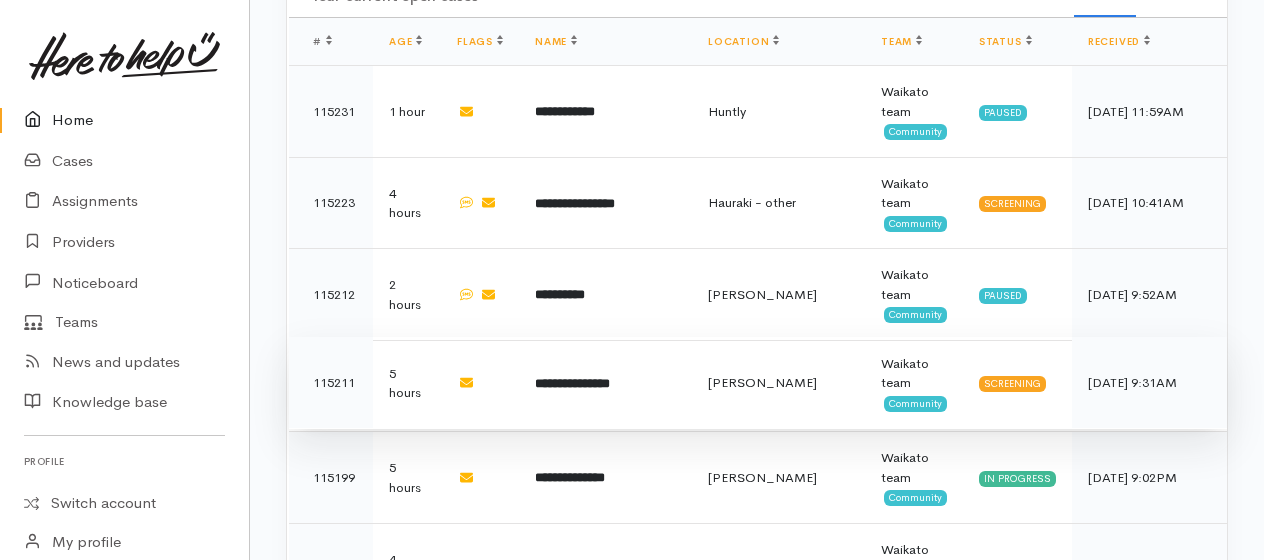 click on "**********" at bounding box center [572, 383] 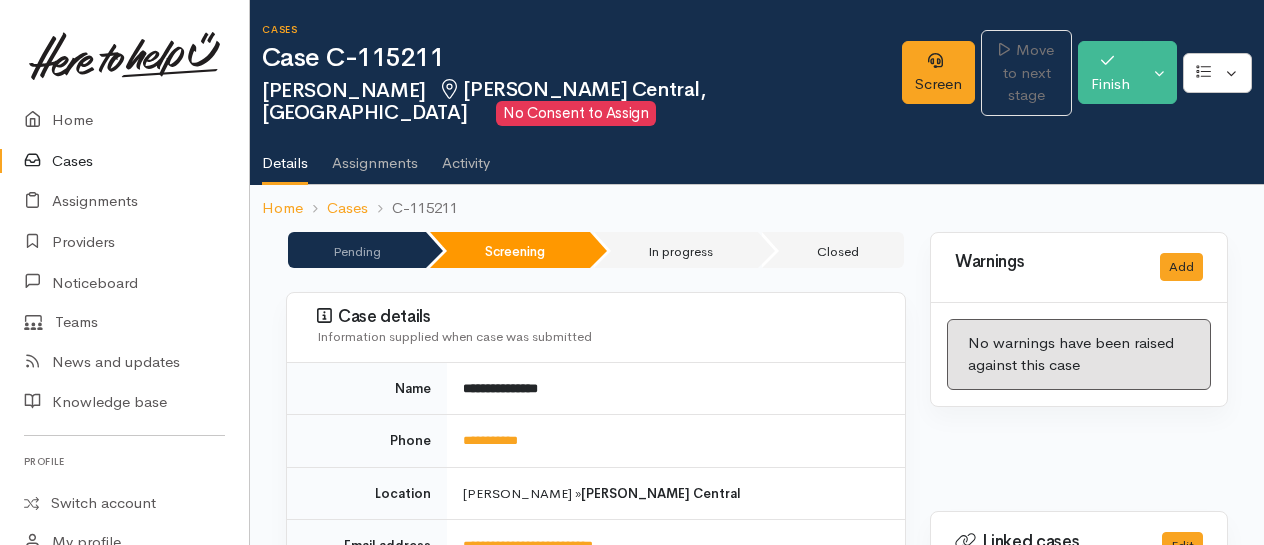 scroll, scrollTop: 0, scrollLeft: 0, axis: both 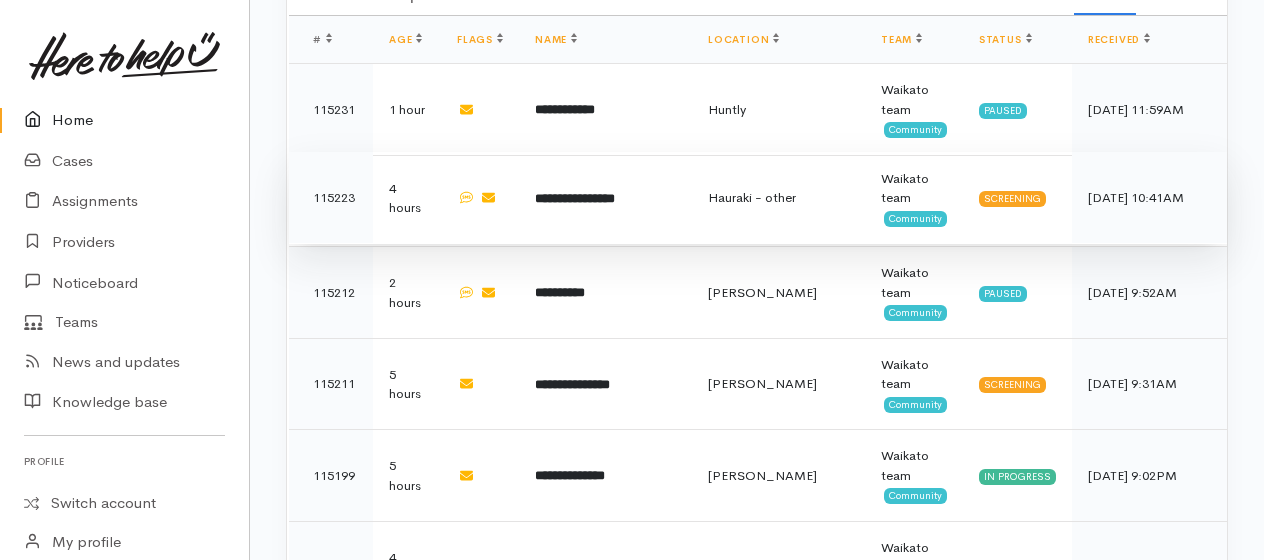 click on "**********" at bounding box center [605, 198] 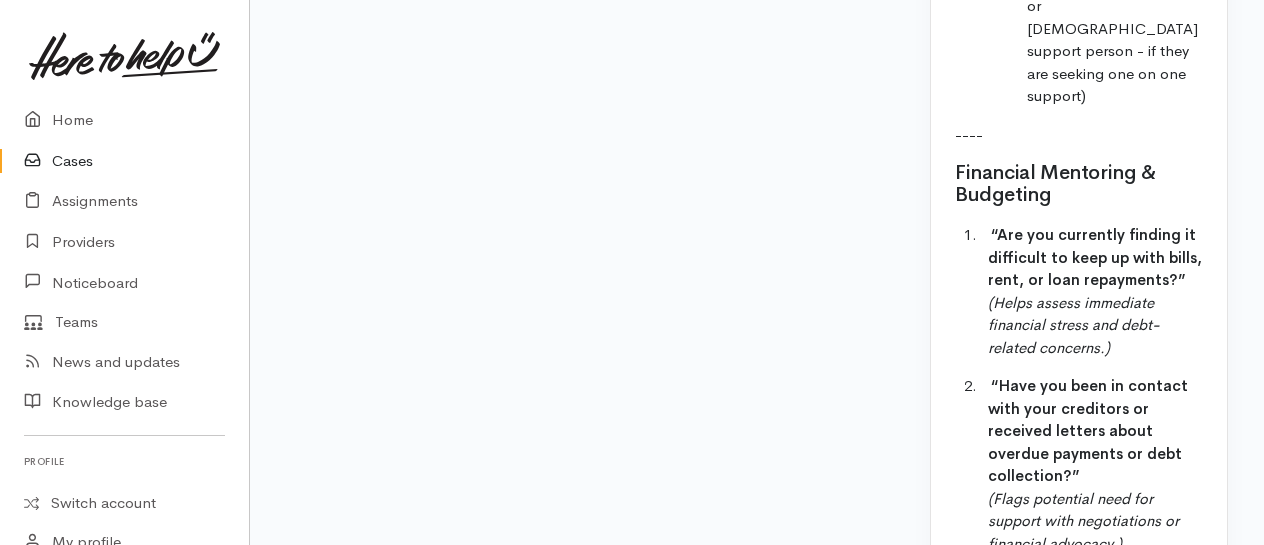 scroll, scrollTop: 4100, scrollLeft: 0, axis: vertical 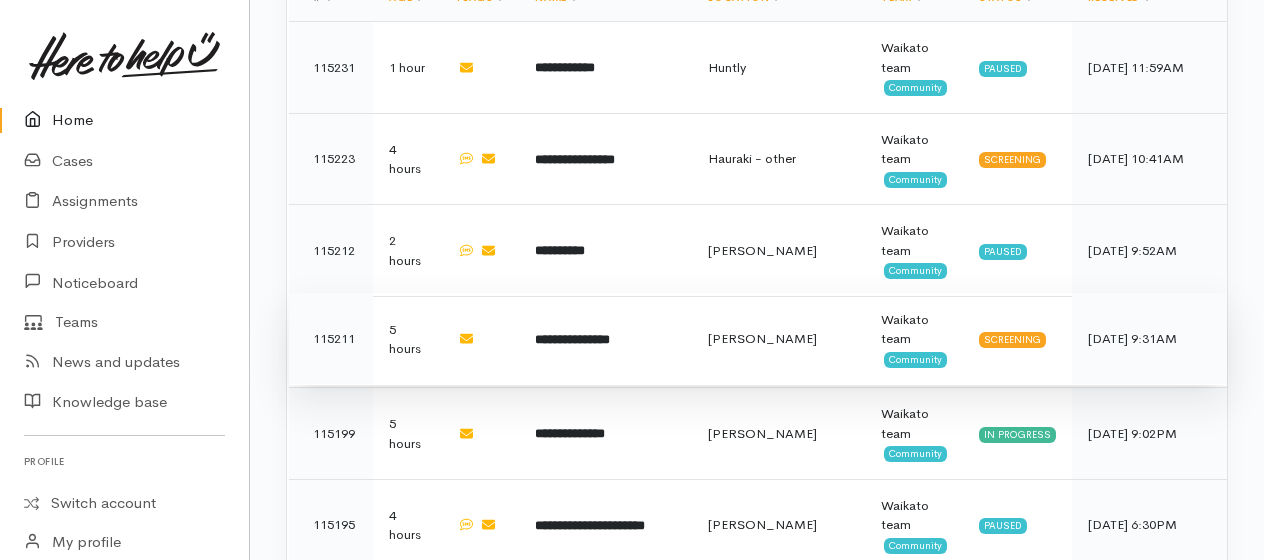 click on "**********" at bounding box center [572, 339] 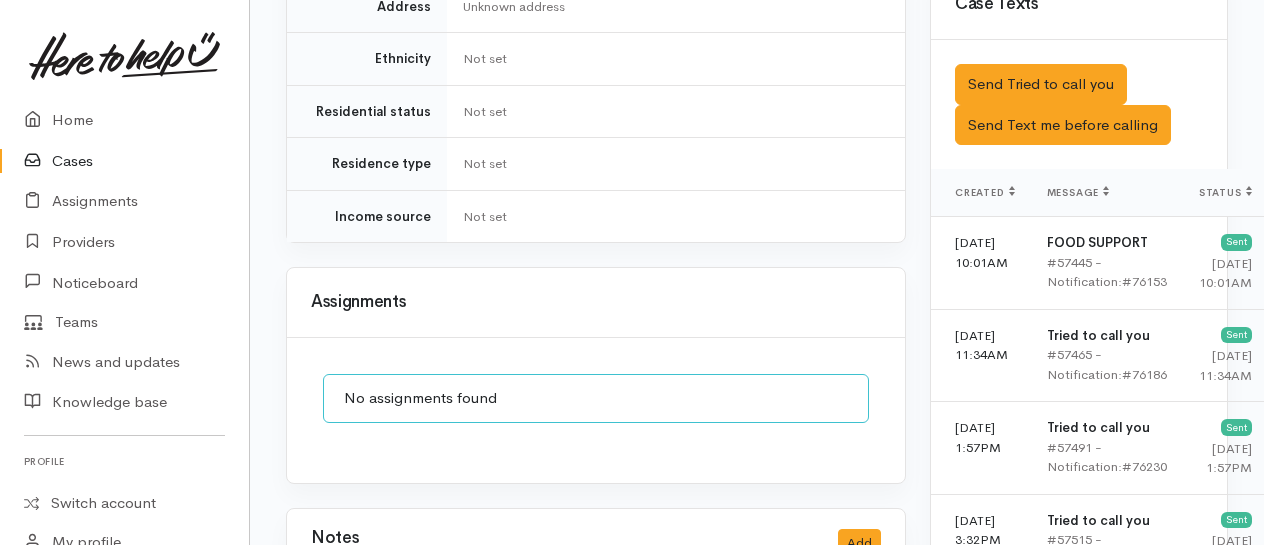 scroll, scrollTop: 1292, scrollLeft: 0, axis: vertical 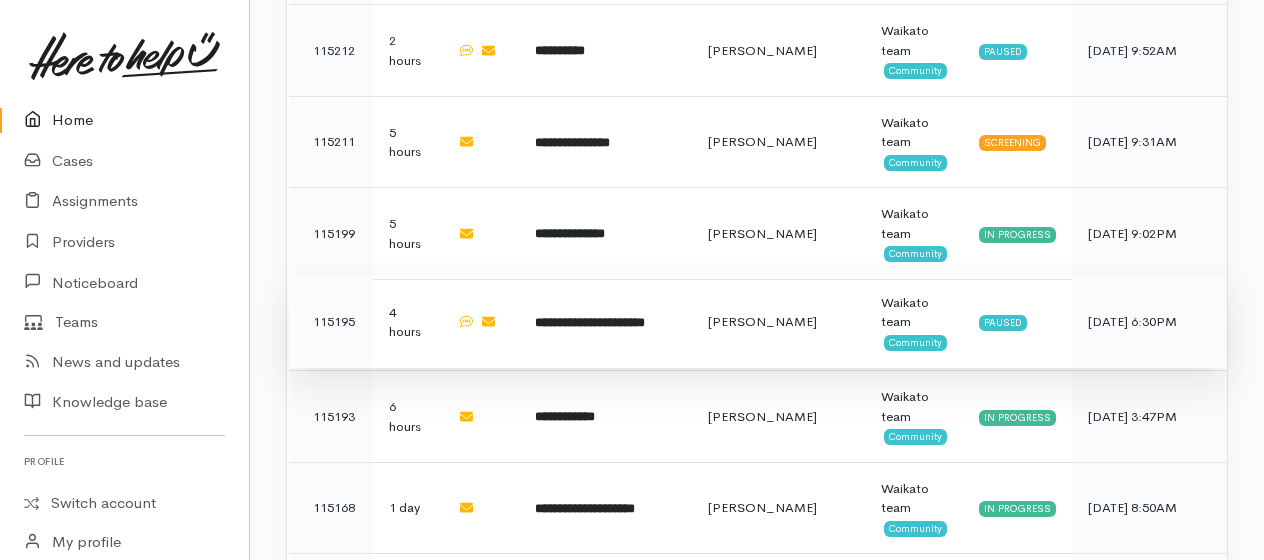 click on "**********" at bounding box center [605, 322] 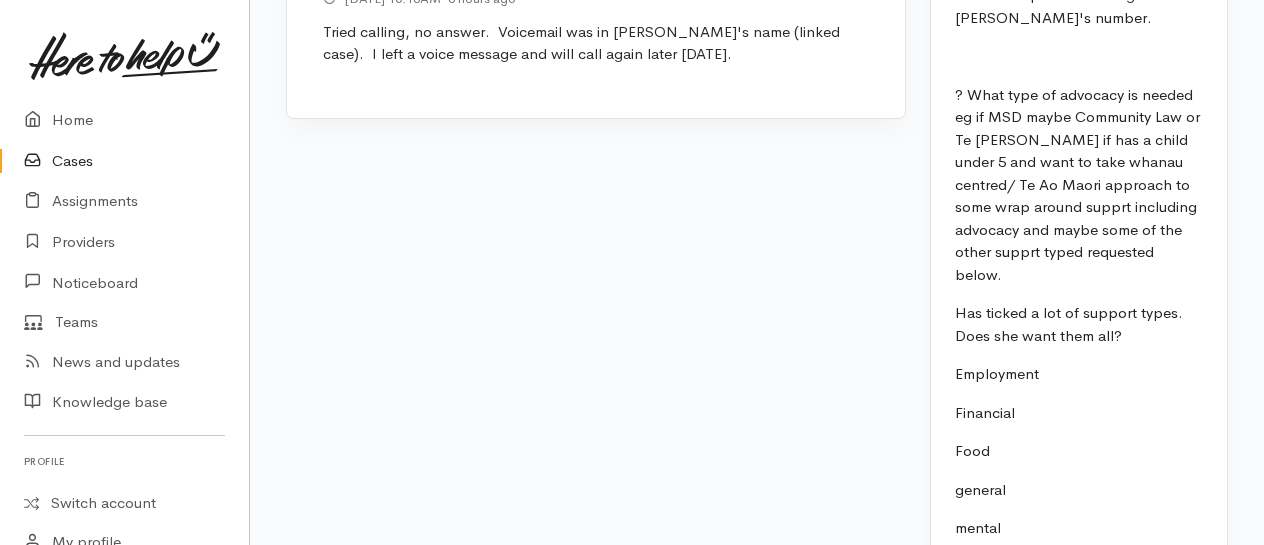 scroll, scrollTop: 2376, scrollLeft: 0, axis: vertical 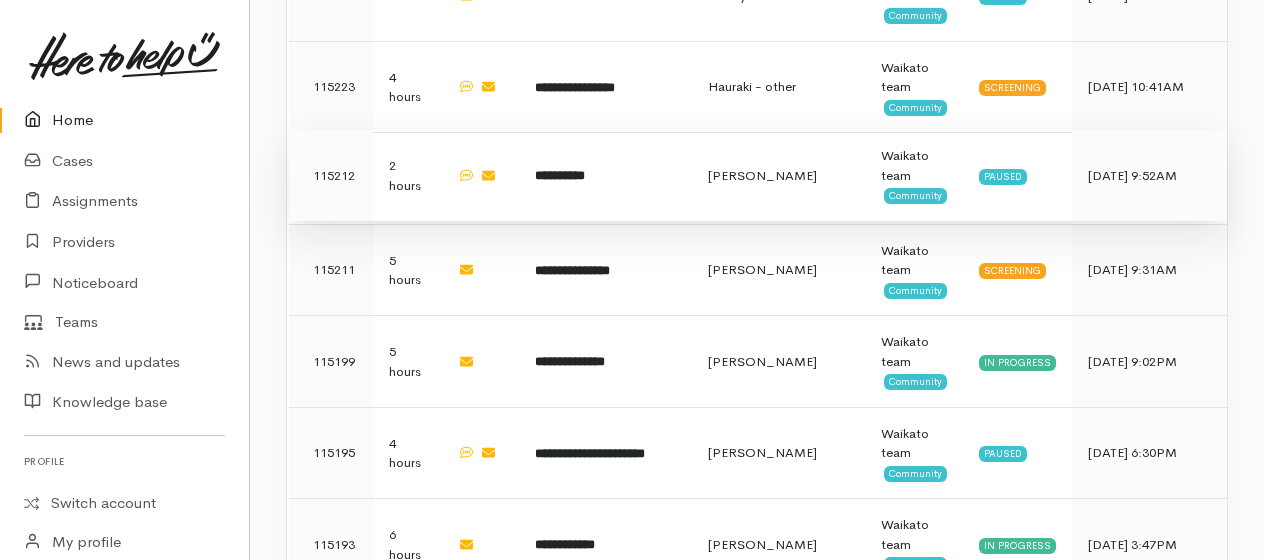 click on "**********" at bounding box center [560, 175] 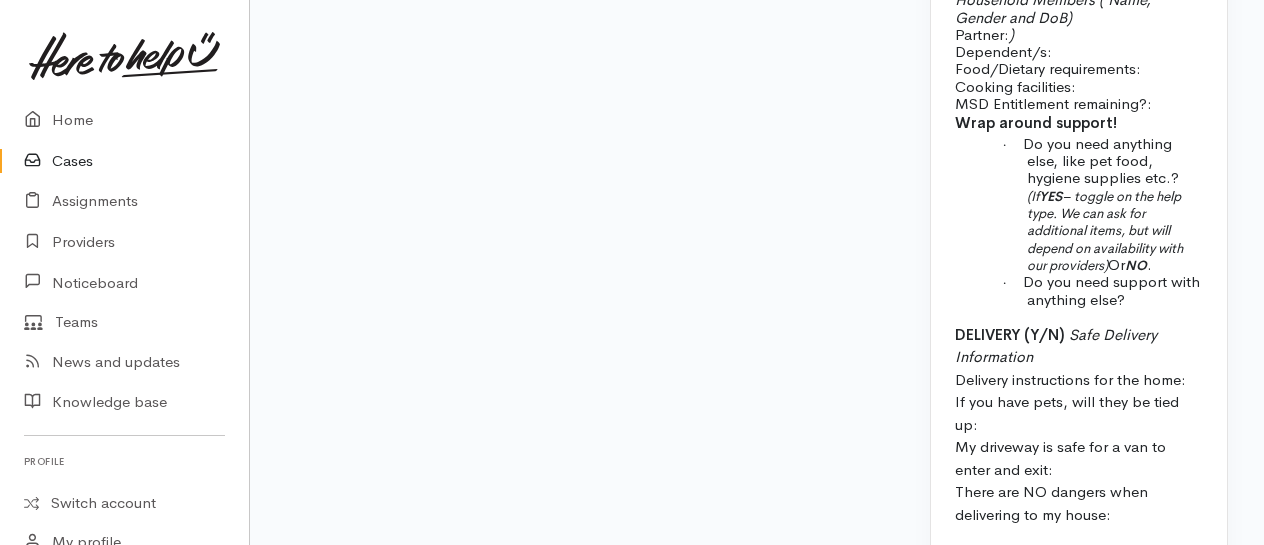 scroll, scrollTop: 3516, scrollLeft: 0, axis: vertical 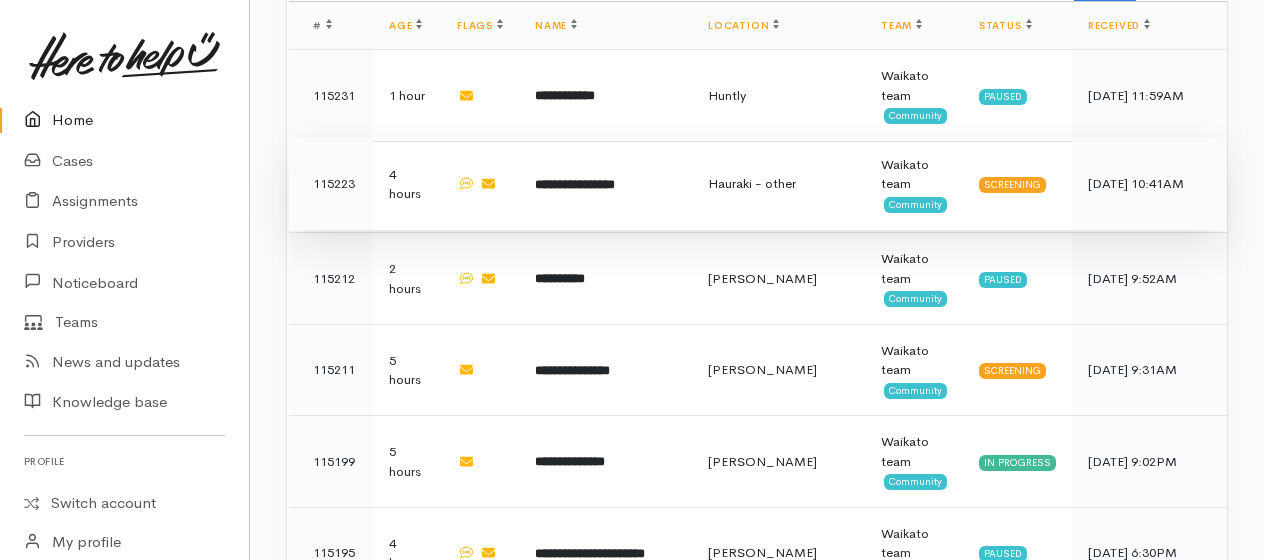 click on "**********" at bounding box center (575, 184) 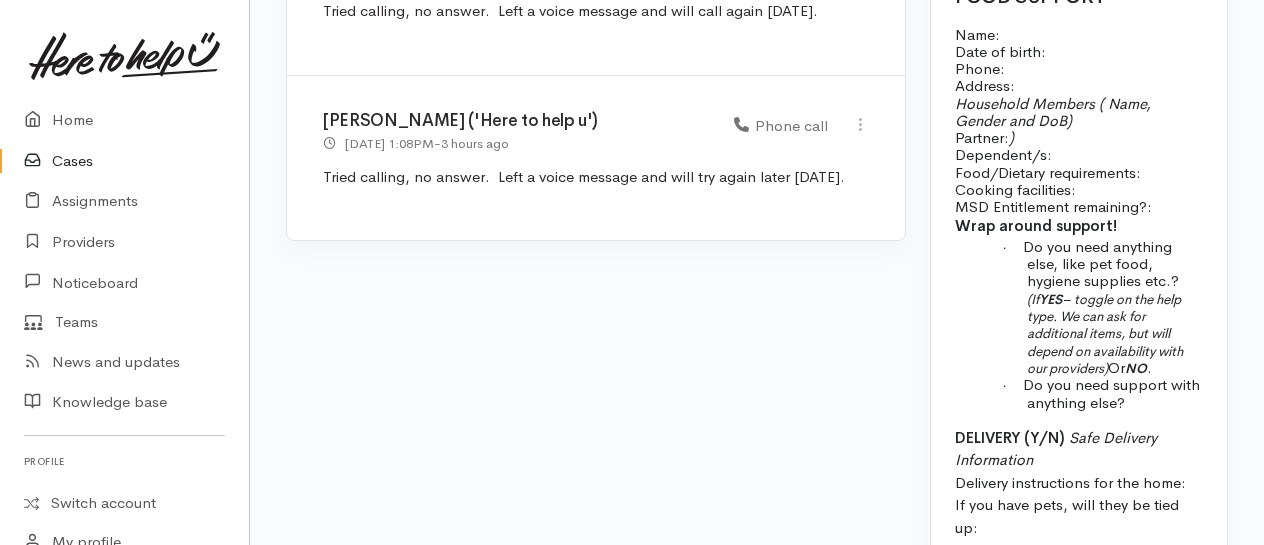 scroll, scrollTop: 2090, scrollLeft: 0, axis: vertical 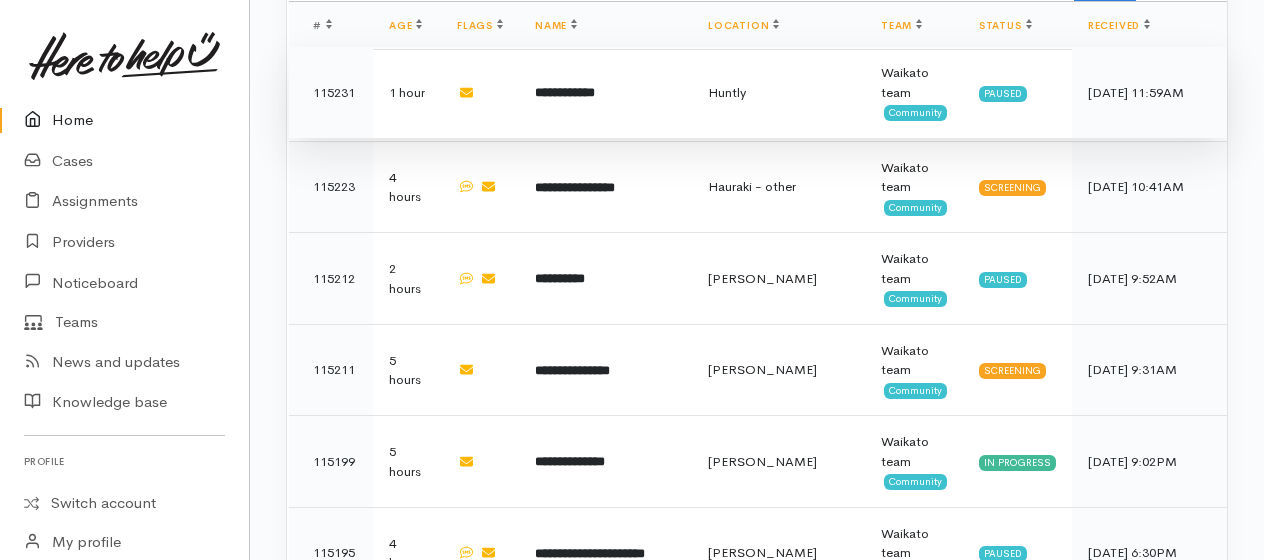 click on "**********" at bounding box center (565, 92) 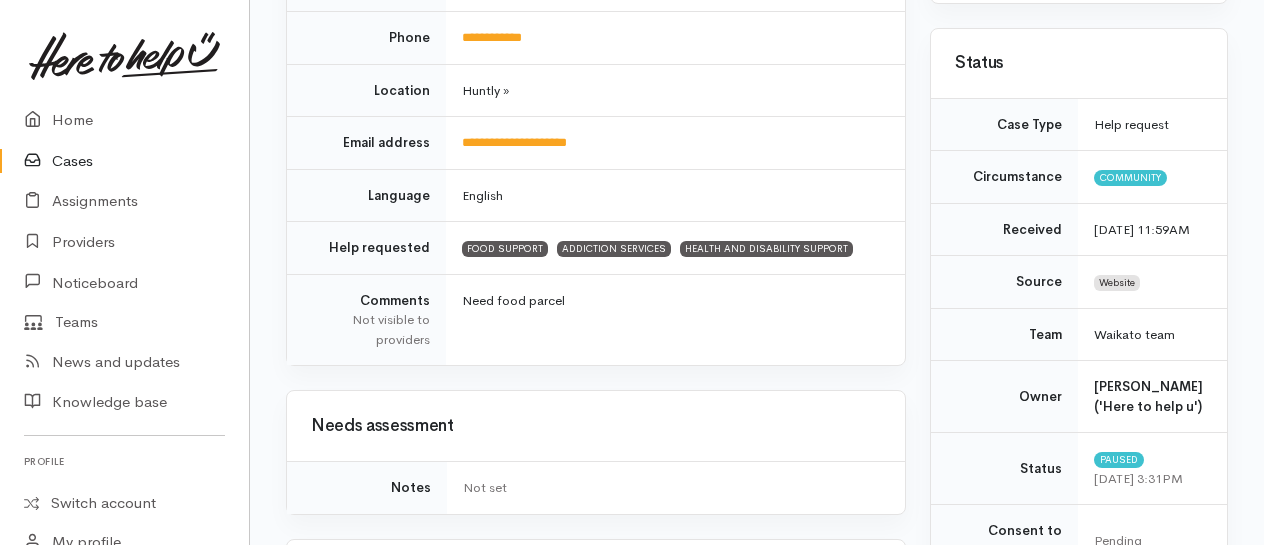 scroll, scrollTop: 0, scrollLeft: 0, axis: both 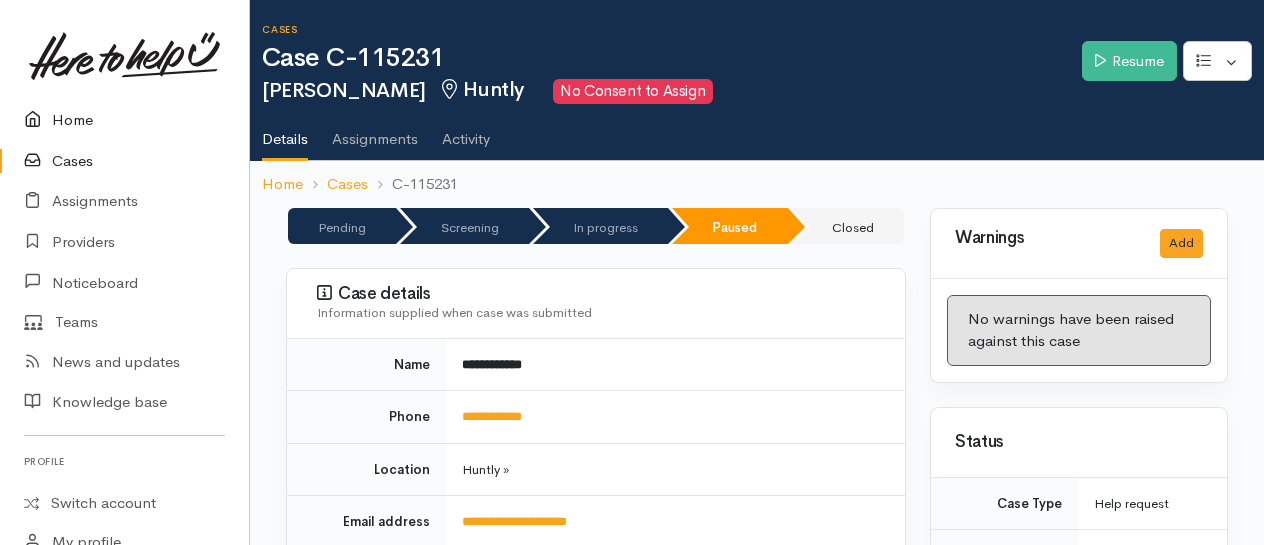 click on "Home" at bounding box center [124, 120] 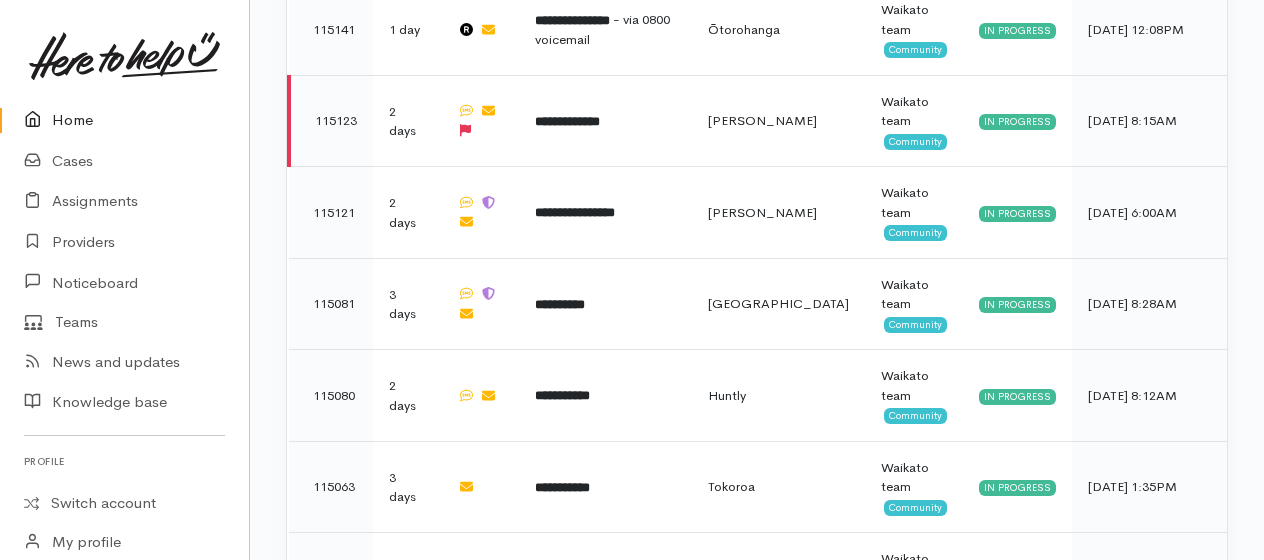 scroll, scrollTop: 2264, scrollLeft: 0, axis: vertical 